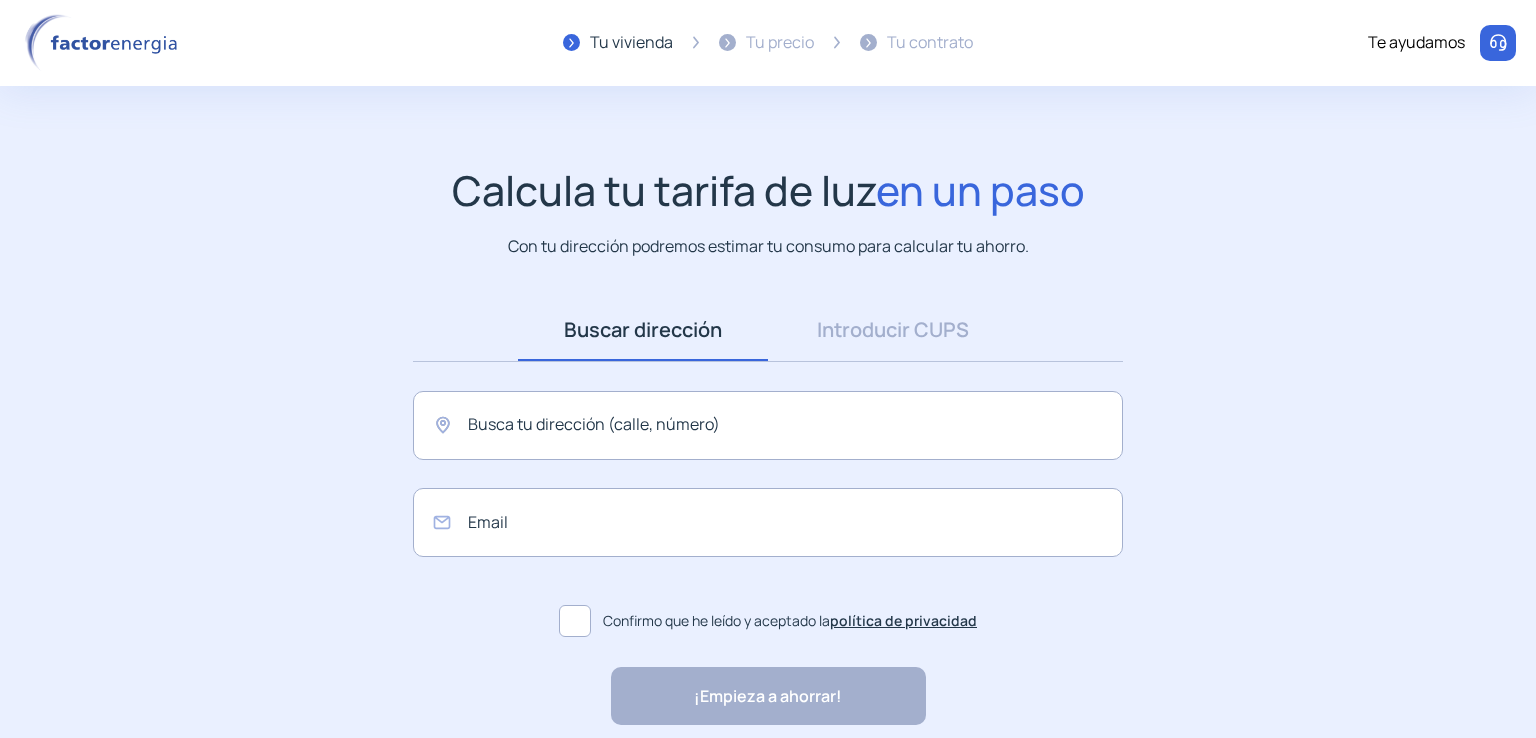 scroll, scrollTop: 0, scrollLeft: 0, axis: both 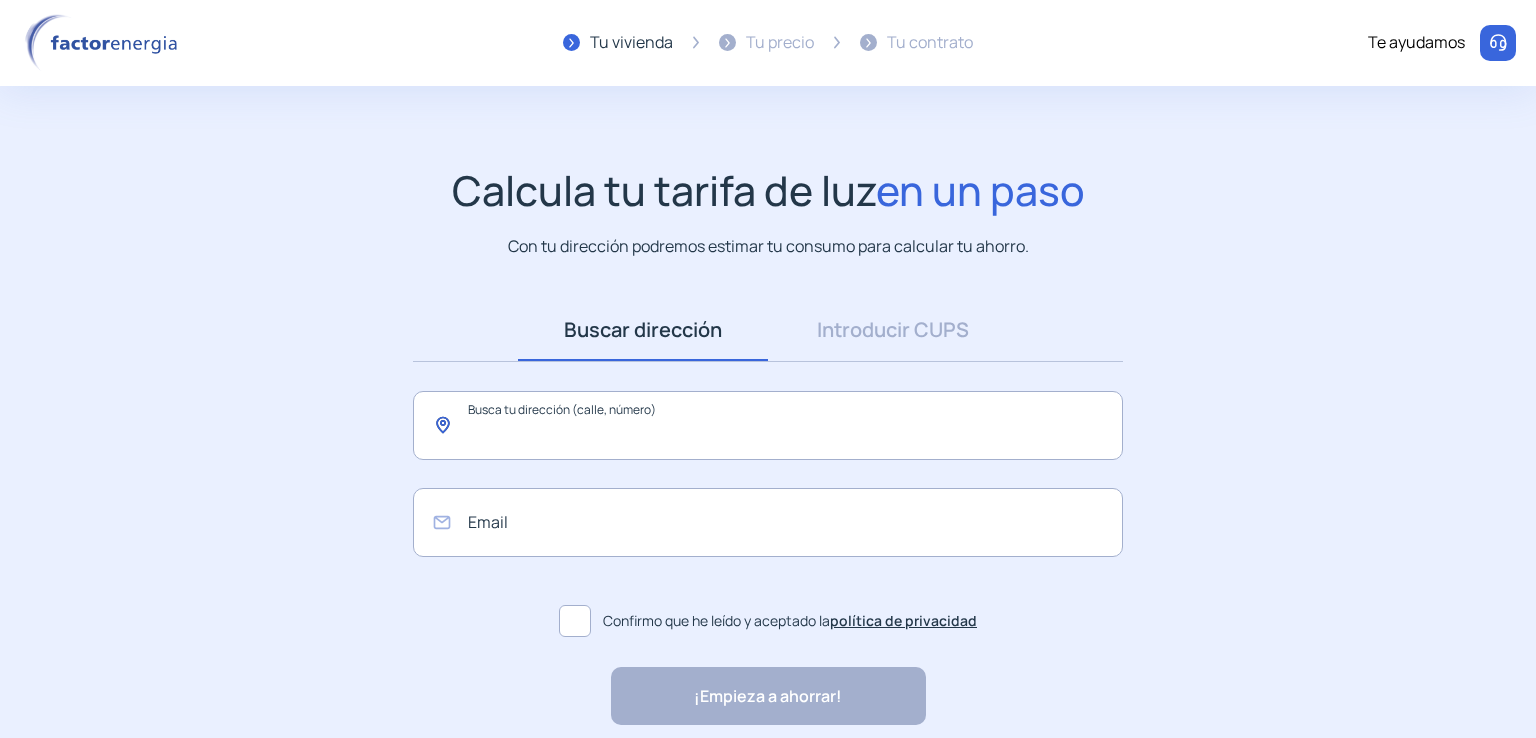 click 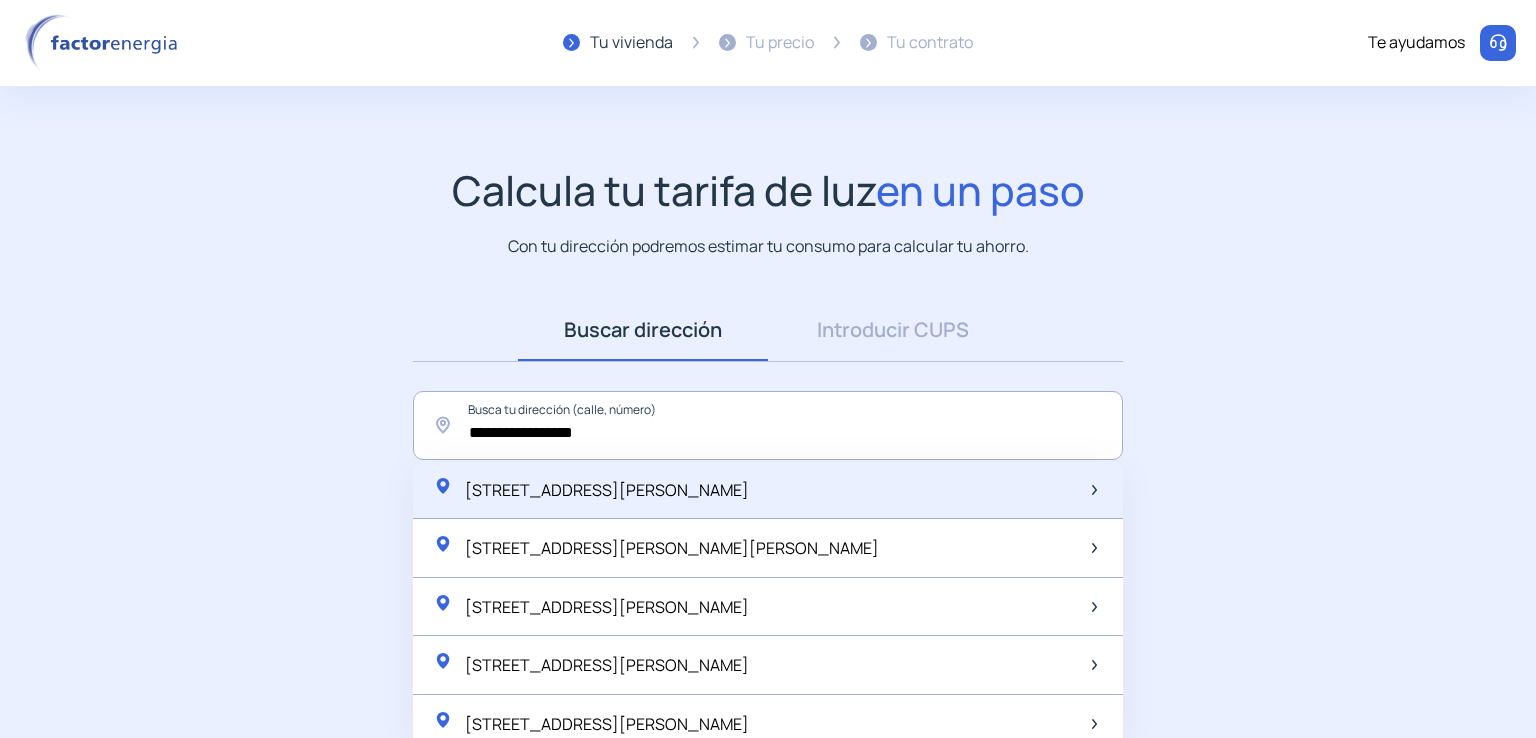 click on "[STREET_ADDRESS][PERSON_NAME]" 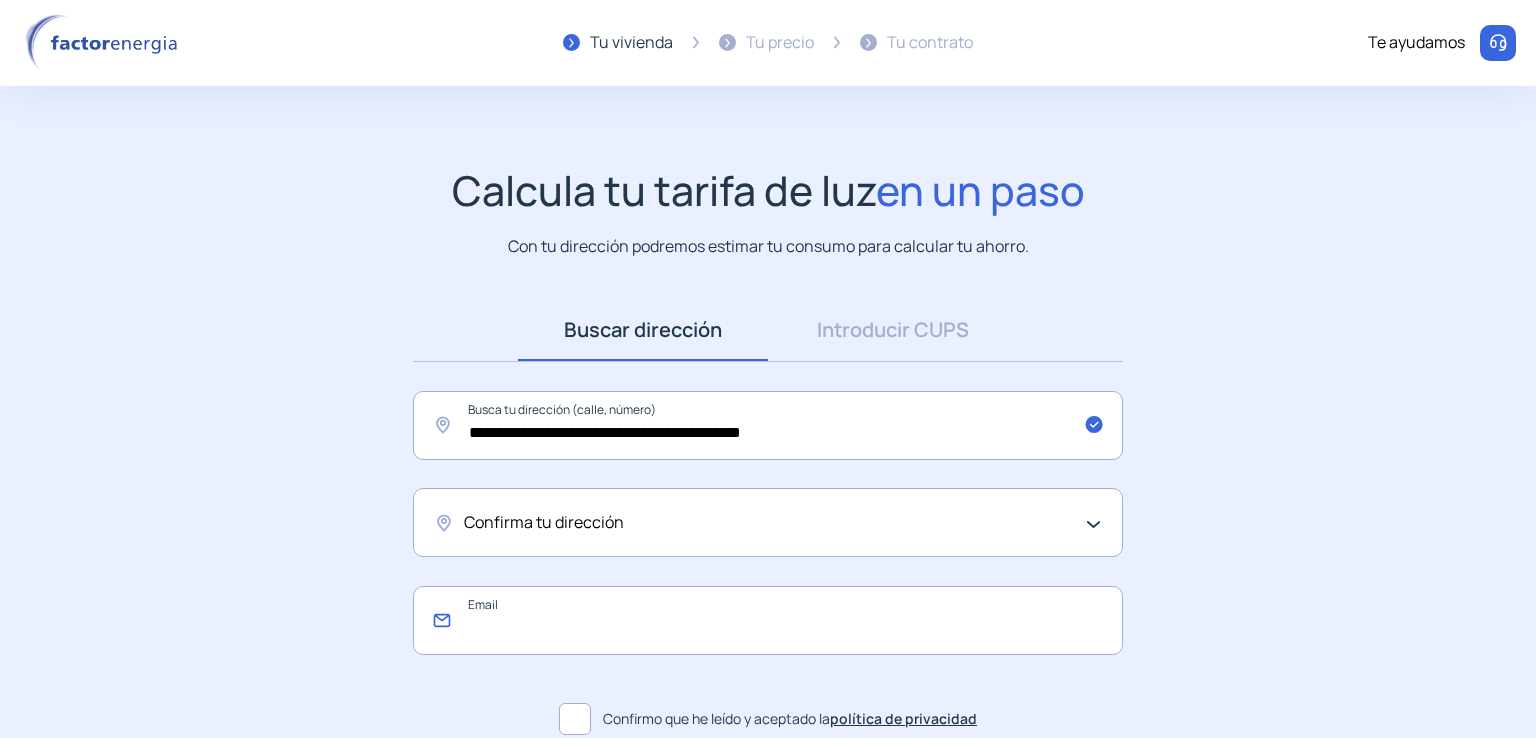 click 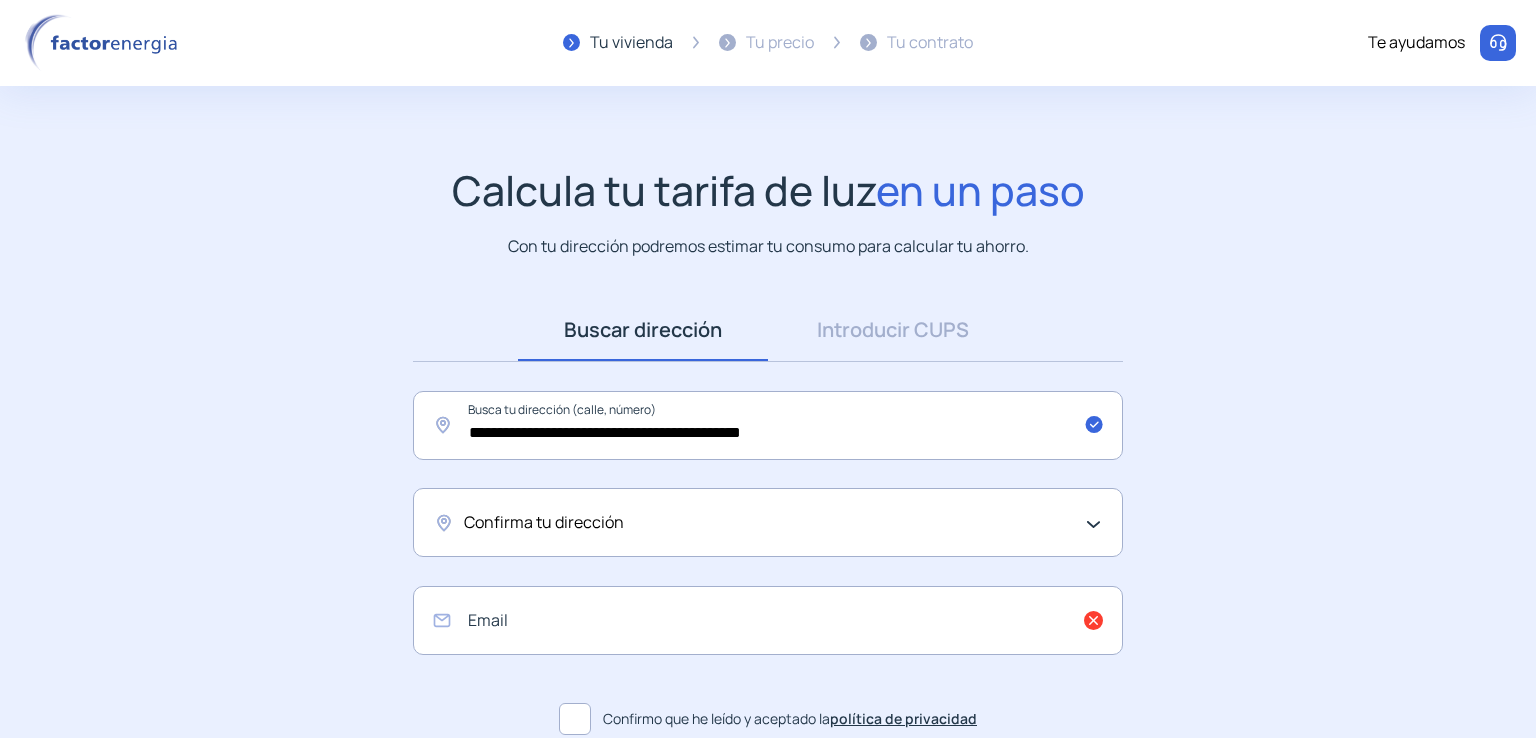 click on "Confirma tu dirección" 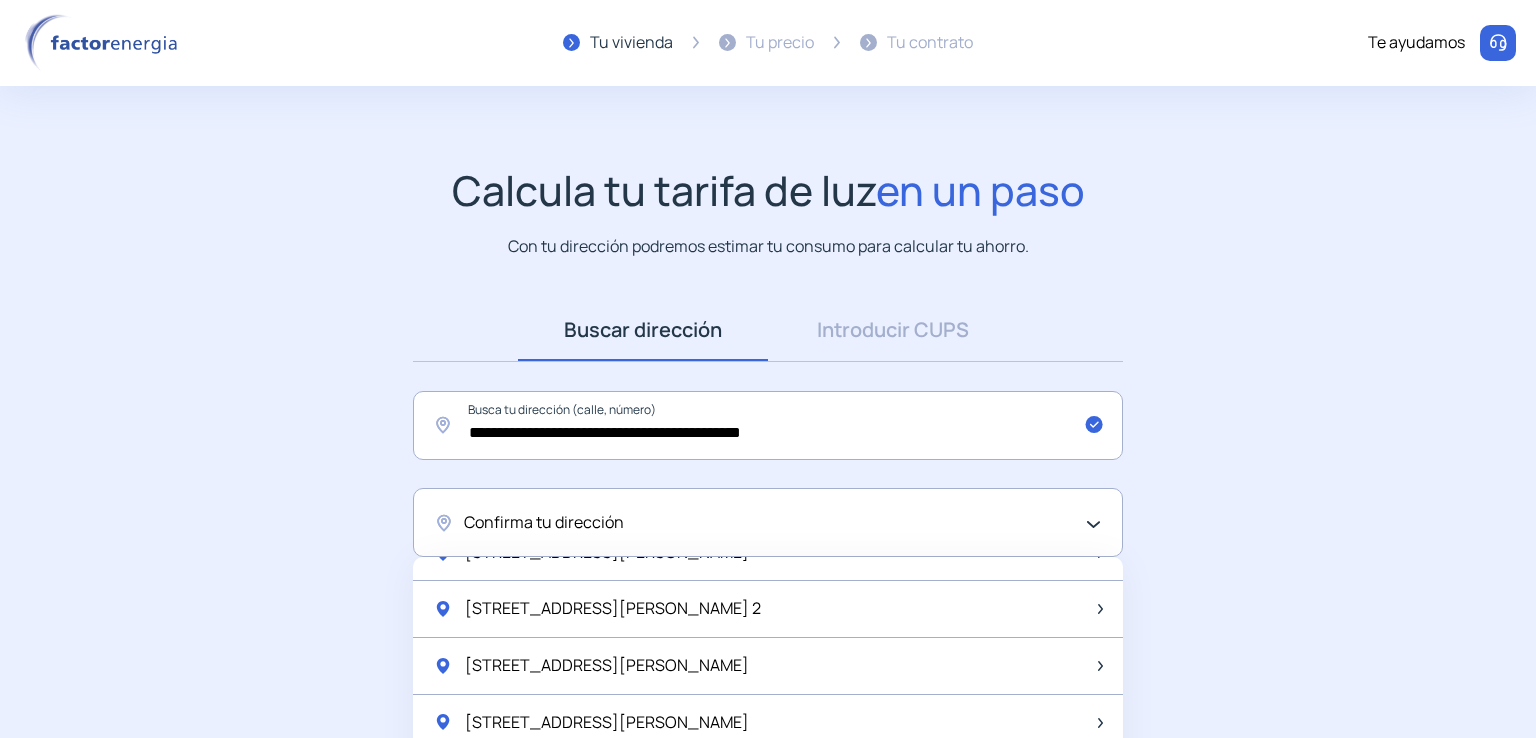 scroll, scrollTop: 2645, scrollLeft: 0, axis: vertical 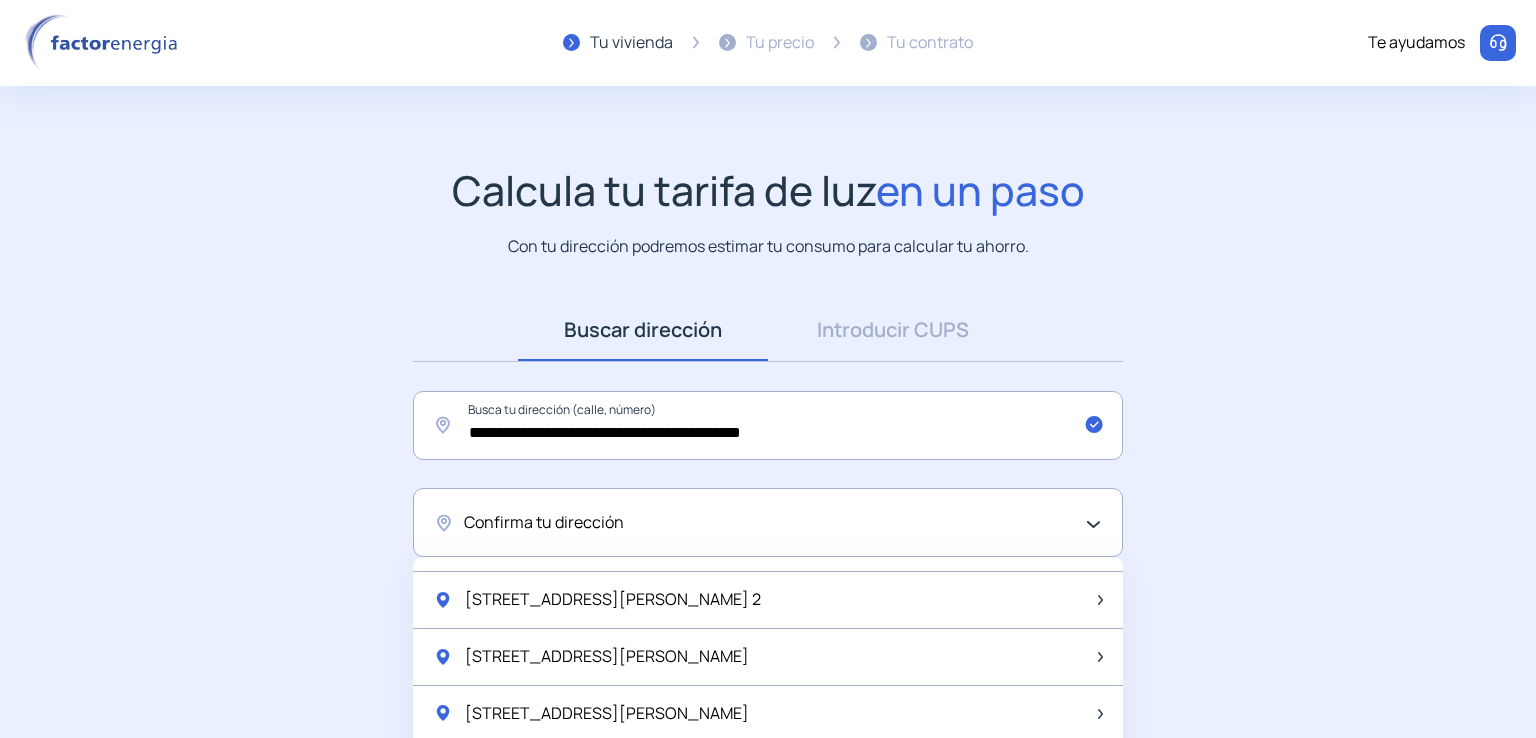 click on "Confirma tu dirección" 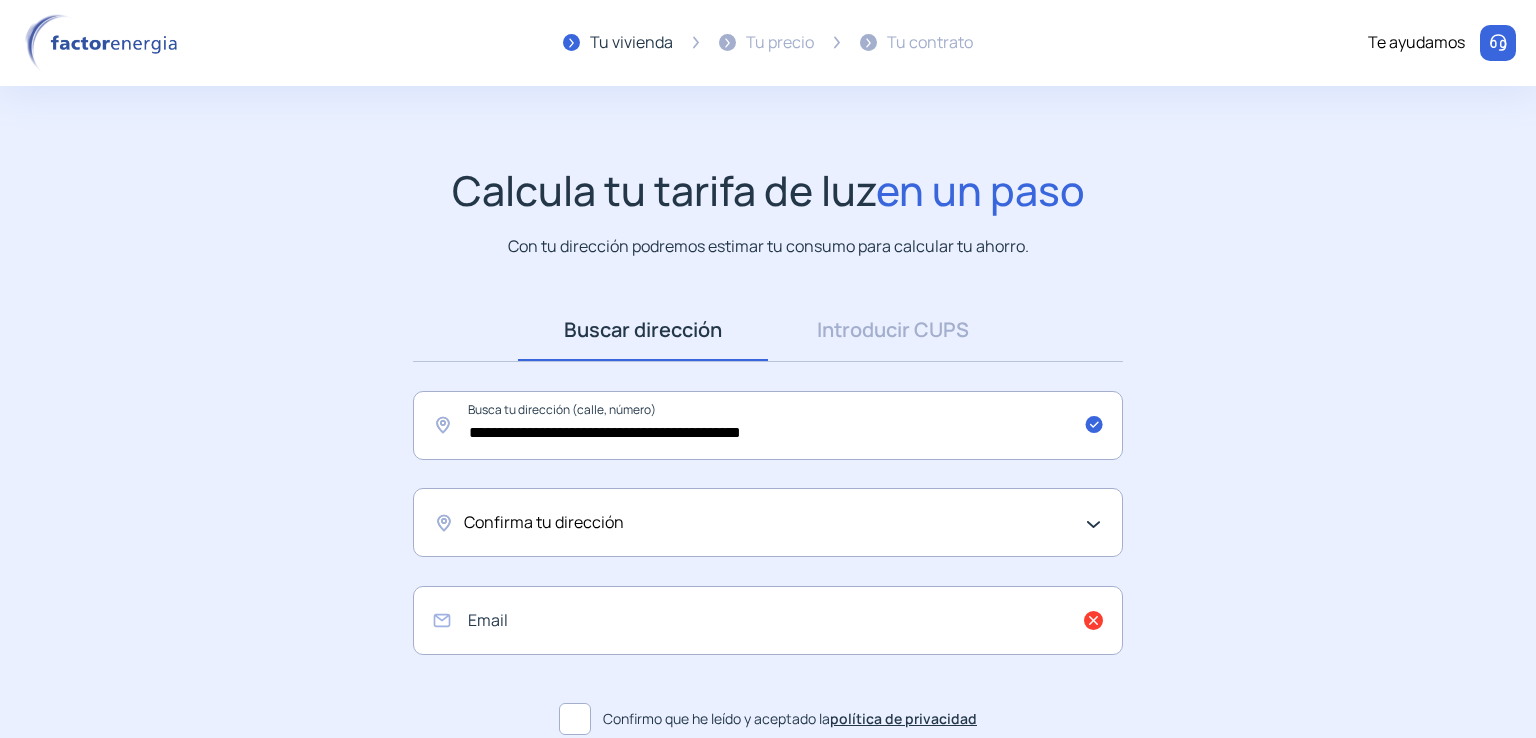 click on "Confirma tu dirección" 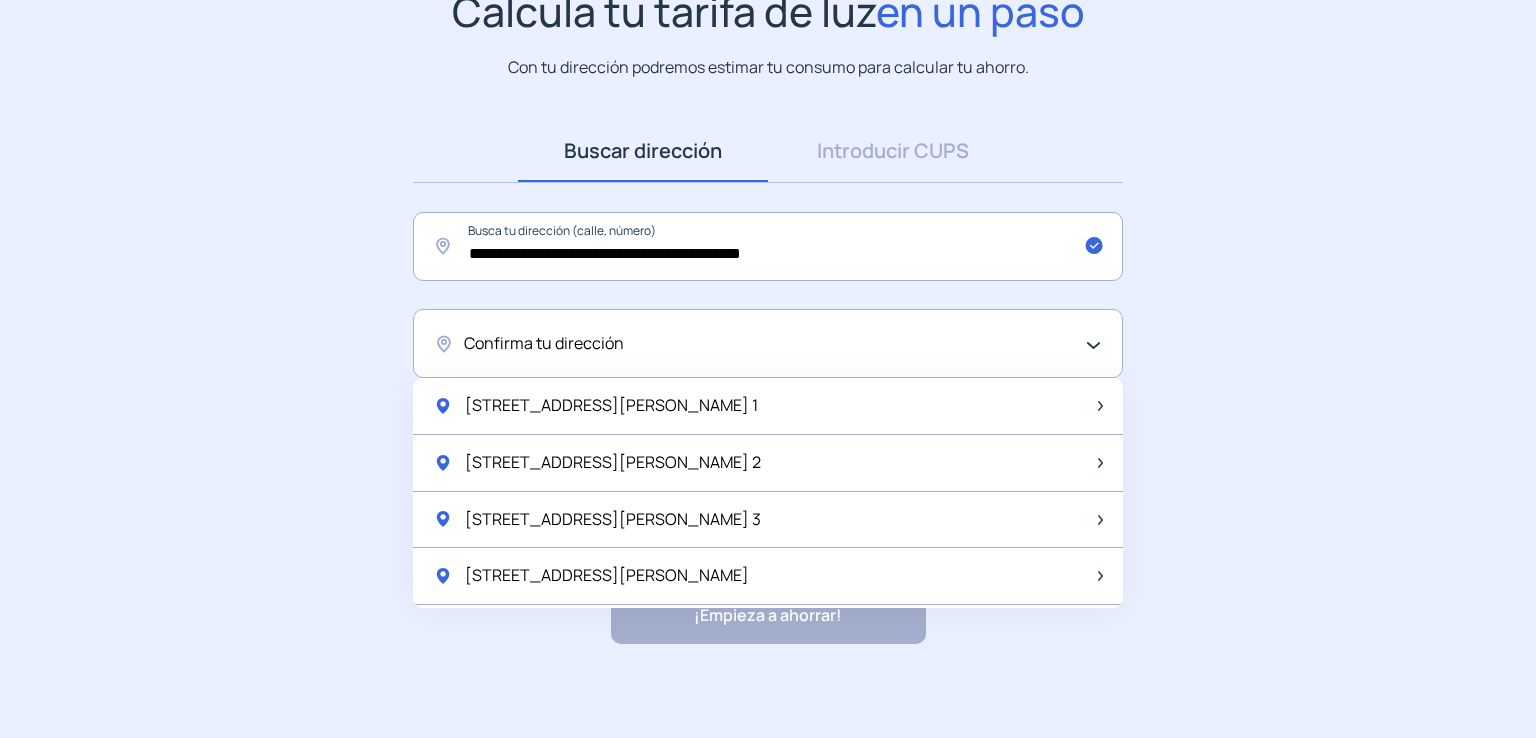 scroll, scrollTop: 185, scrollLeft: 0, axis: vertical 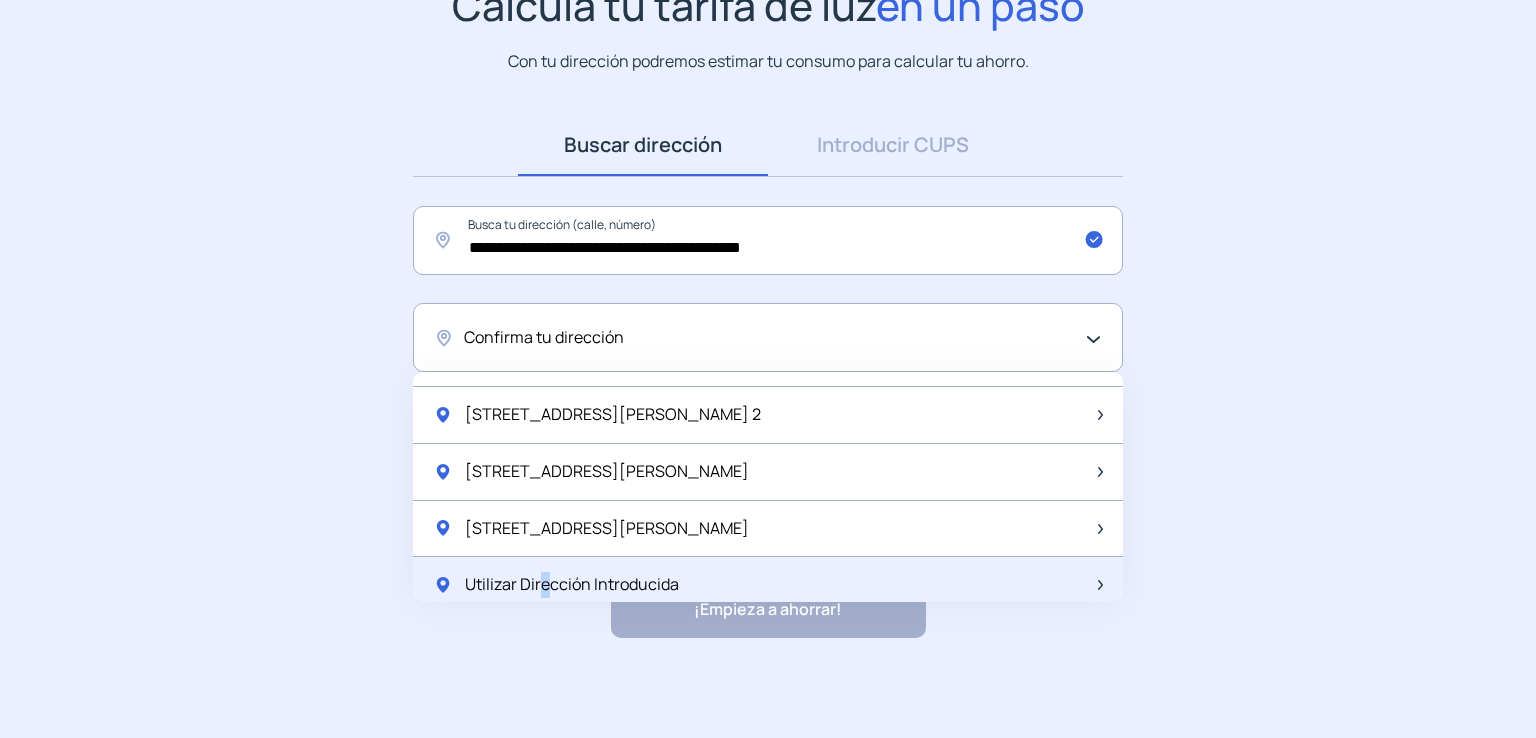 click on "Utilizar Dirección Introducida" 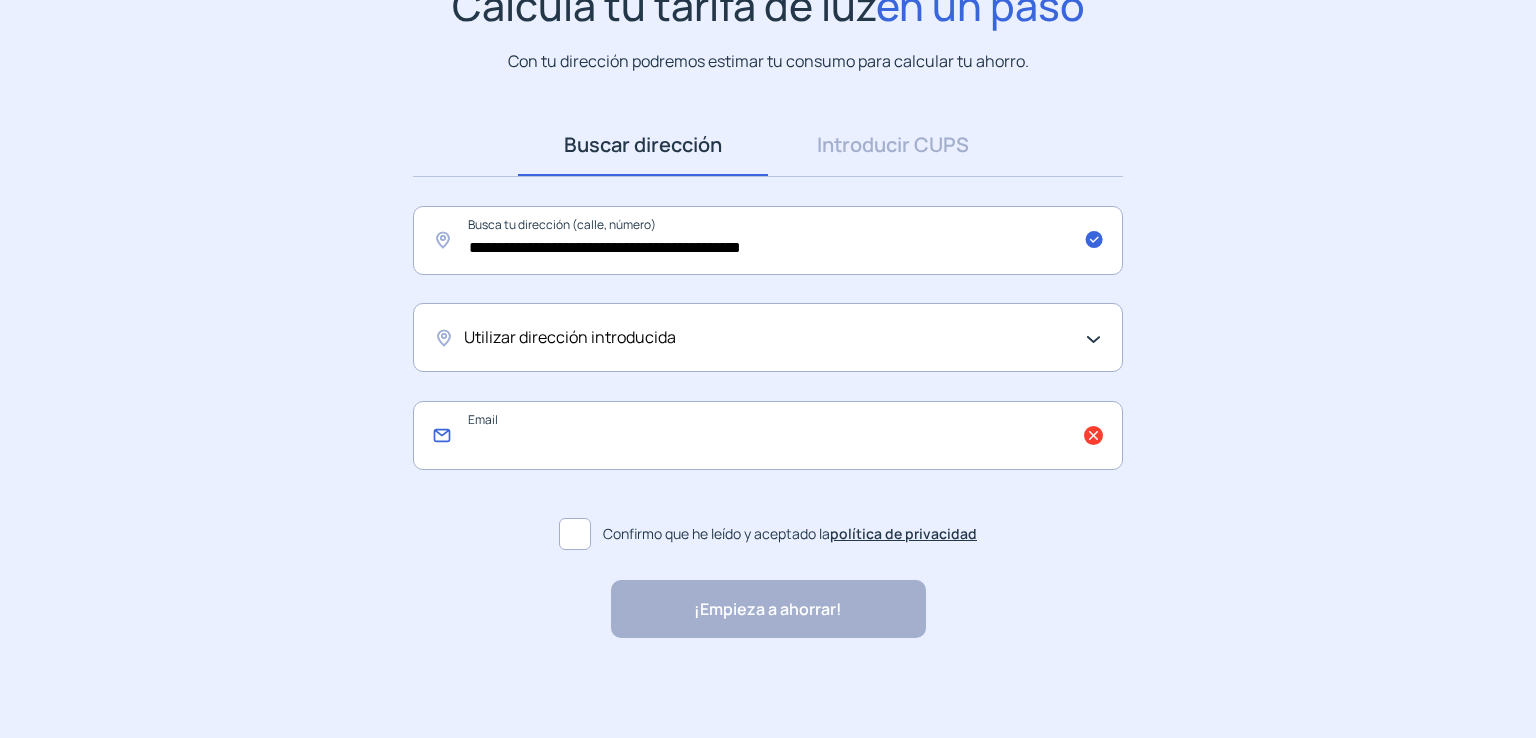click 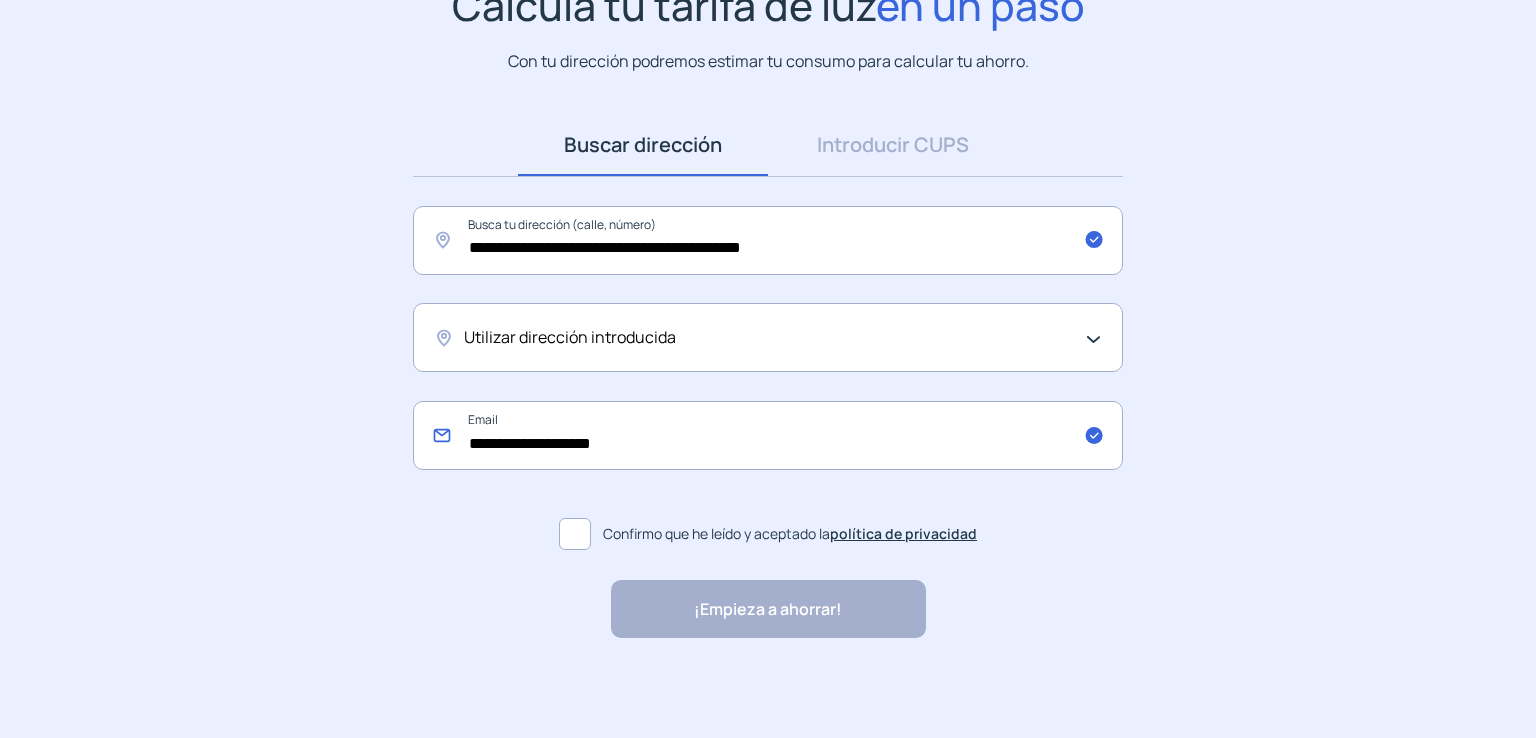 type on "**********" 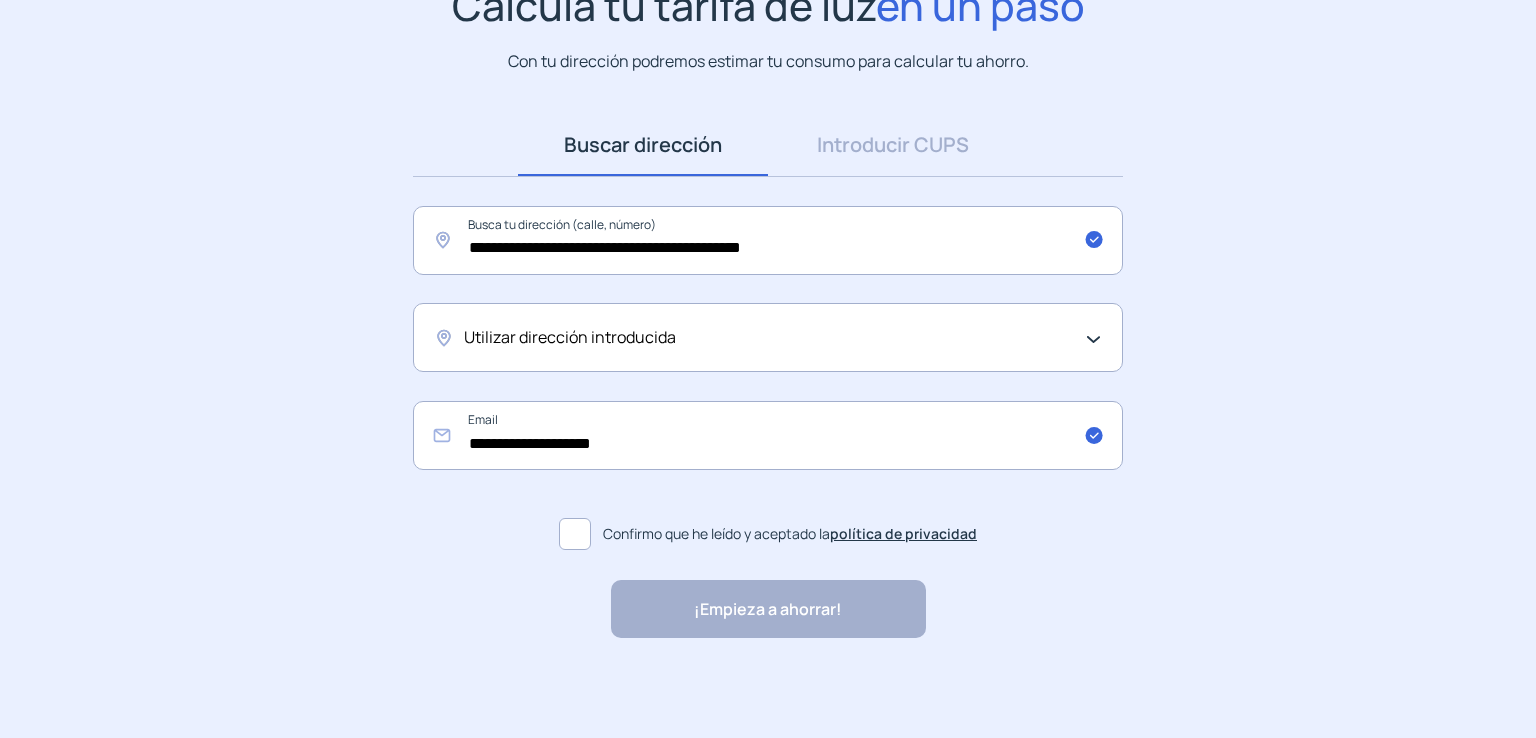 click 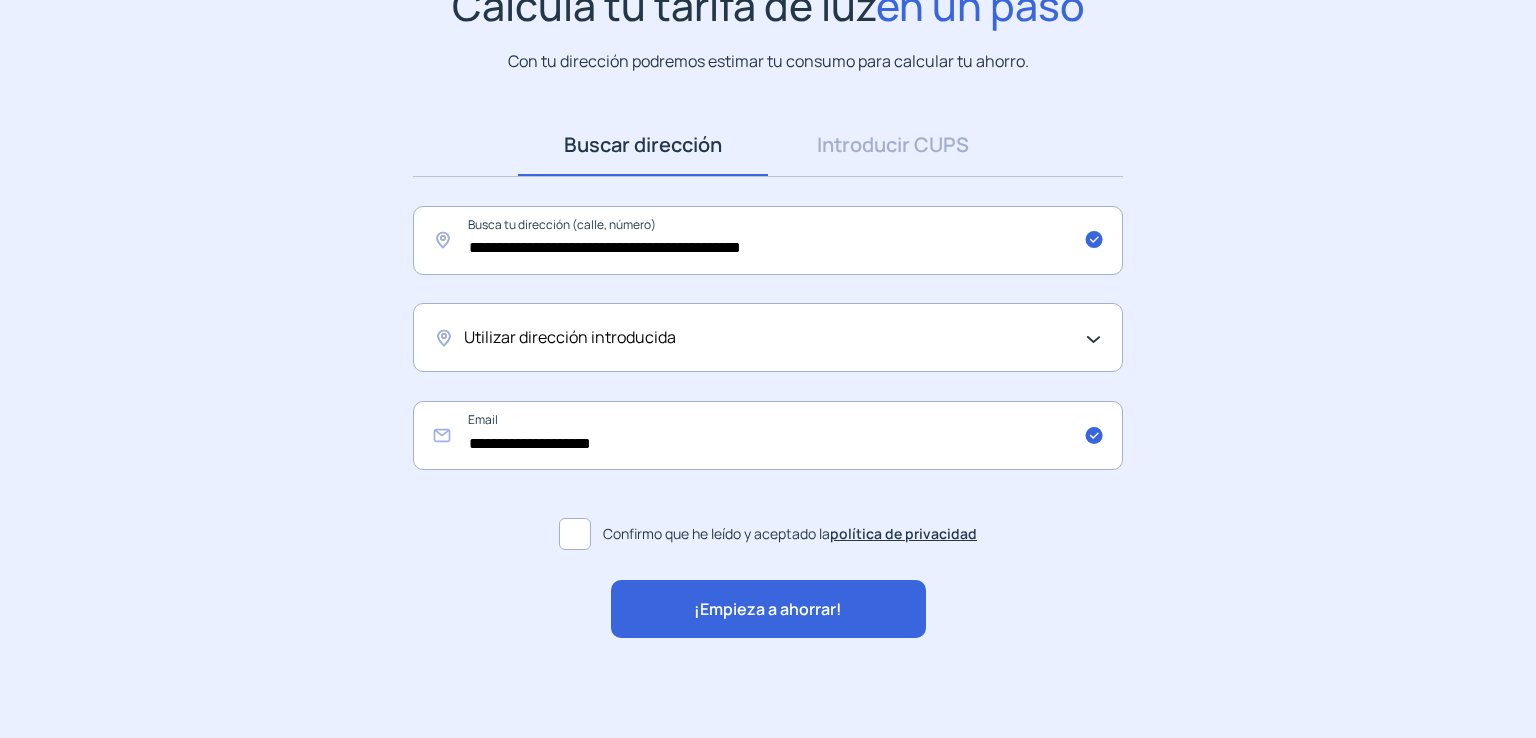 click on "¡Empieza a ahorrar!" 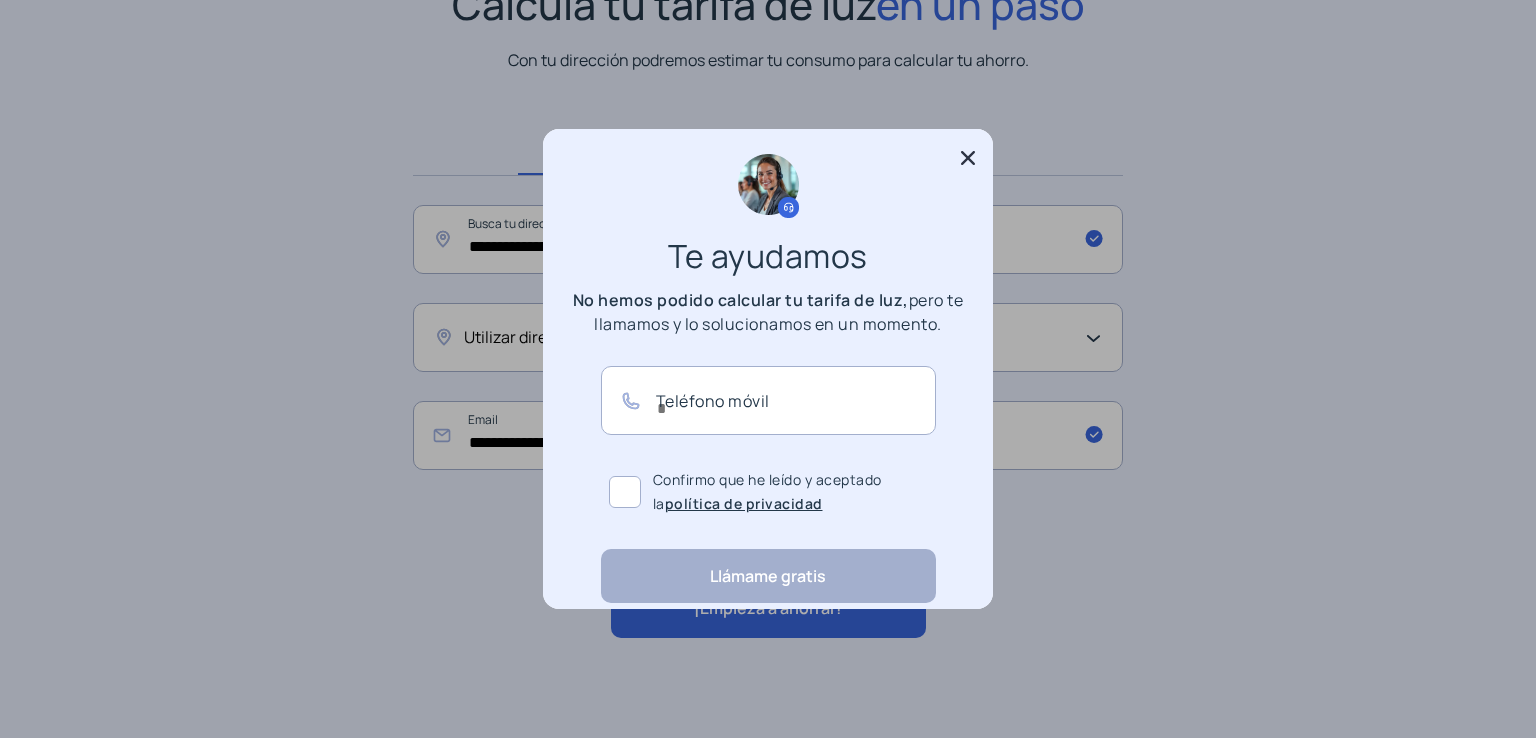 scroll, scrollTop: 0, scrollLeft: 0, axis: both 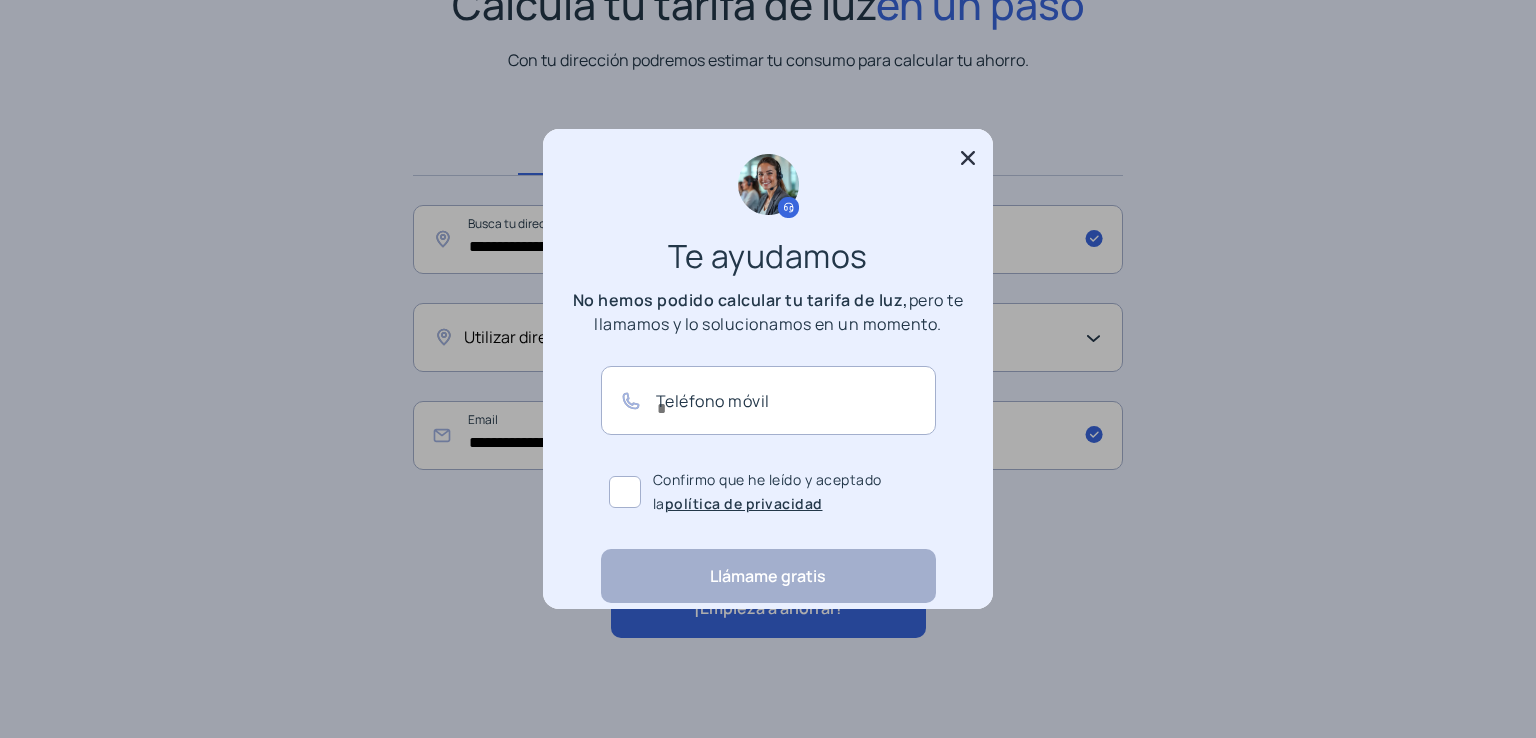 click on "Te ayudamos No hemos podido calcular tu tarifa de luz,  pero te llamamos y lo solucionamos en un momento. Teléfono móvil  Confirmo que he leído y aceptado la  política de privacidad  Llámame gratis  Llama gratis al 900 850 000 De lunes a viernes de 9h a 21h" at bounding box center (768, 369) 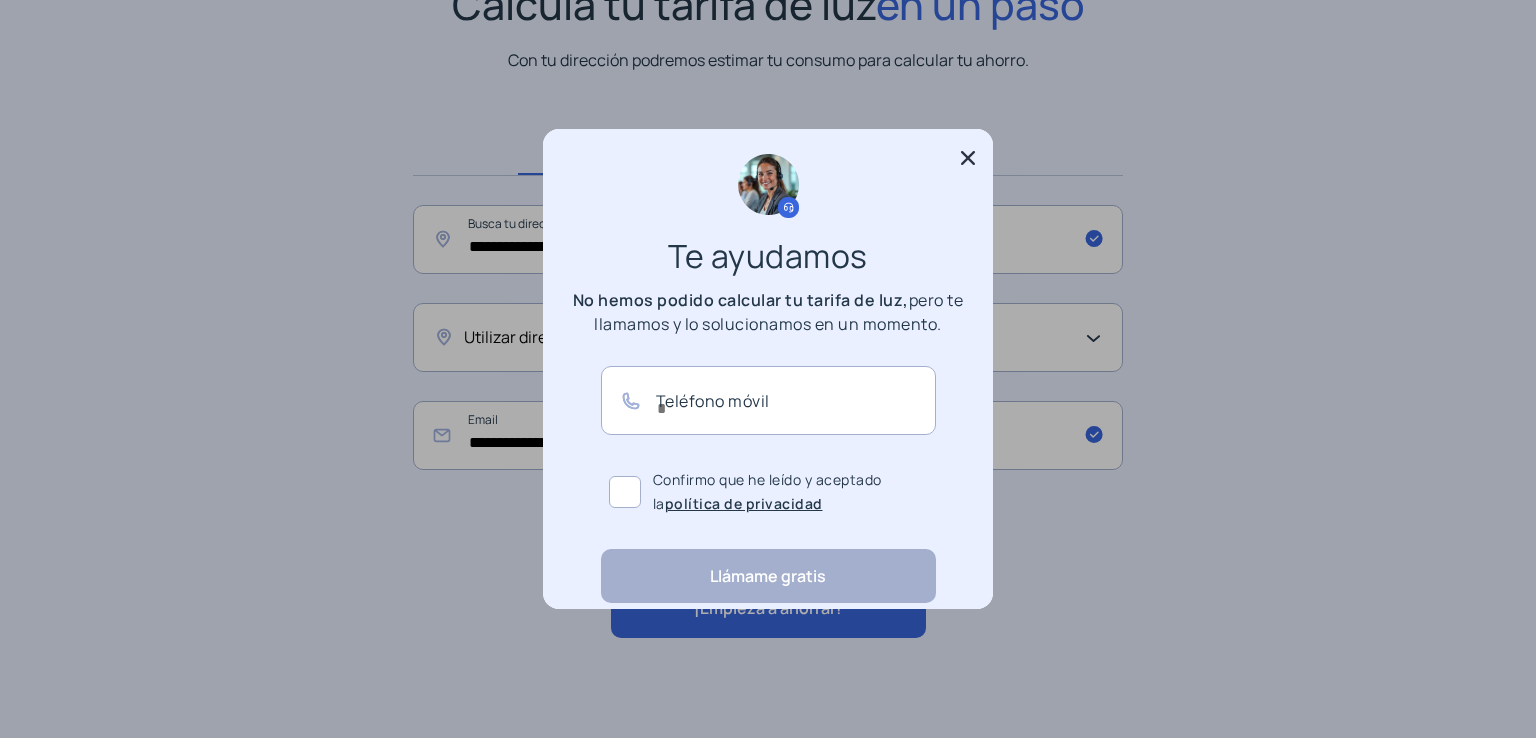 click on "Te ayudamos No hemos podido calcular tu tarifa de luz,  pero te llamamos y lo solucionamos en un momento. Teléfono móvil  Confirmo que he leído y aceptado la  política de privacidad  Llámame gratis  Llama gratis al 900 850 000 De lunes a viernes de 9h a 21h" at bounding box center [768, 369] 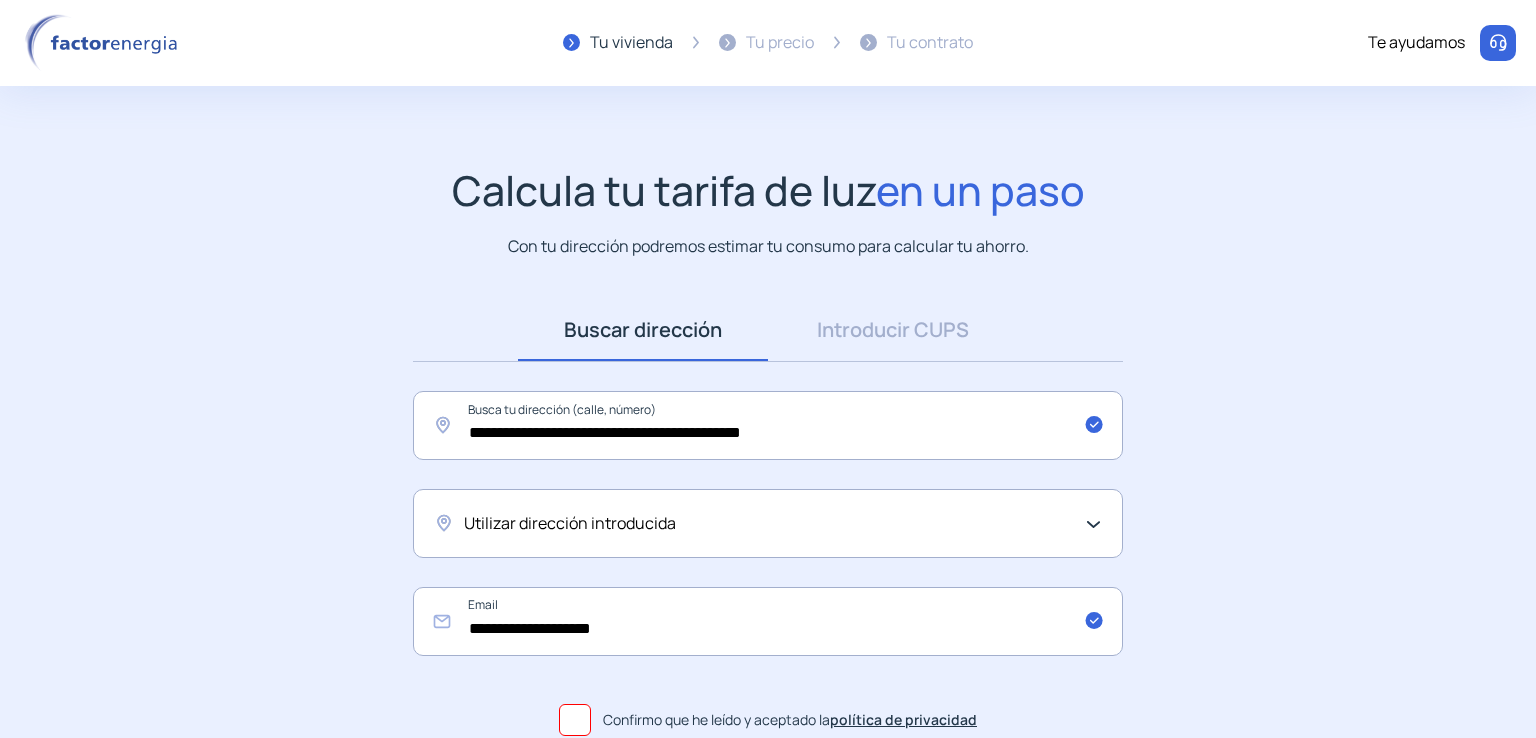 scroll, scrollTop: 185, scrollLeft: 0, axis: vertical 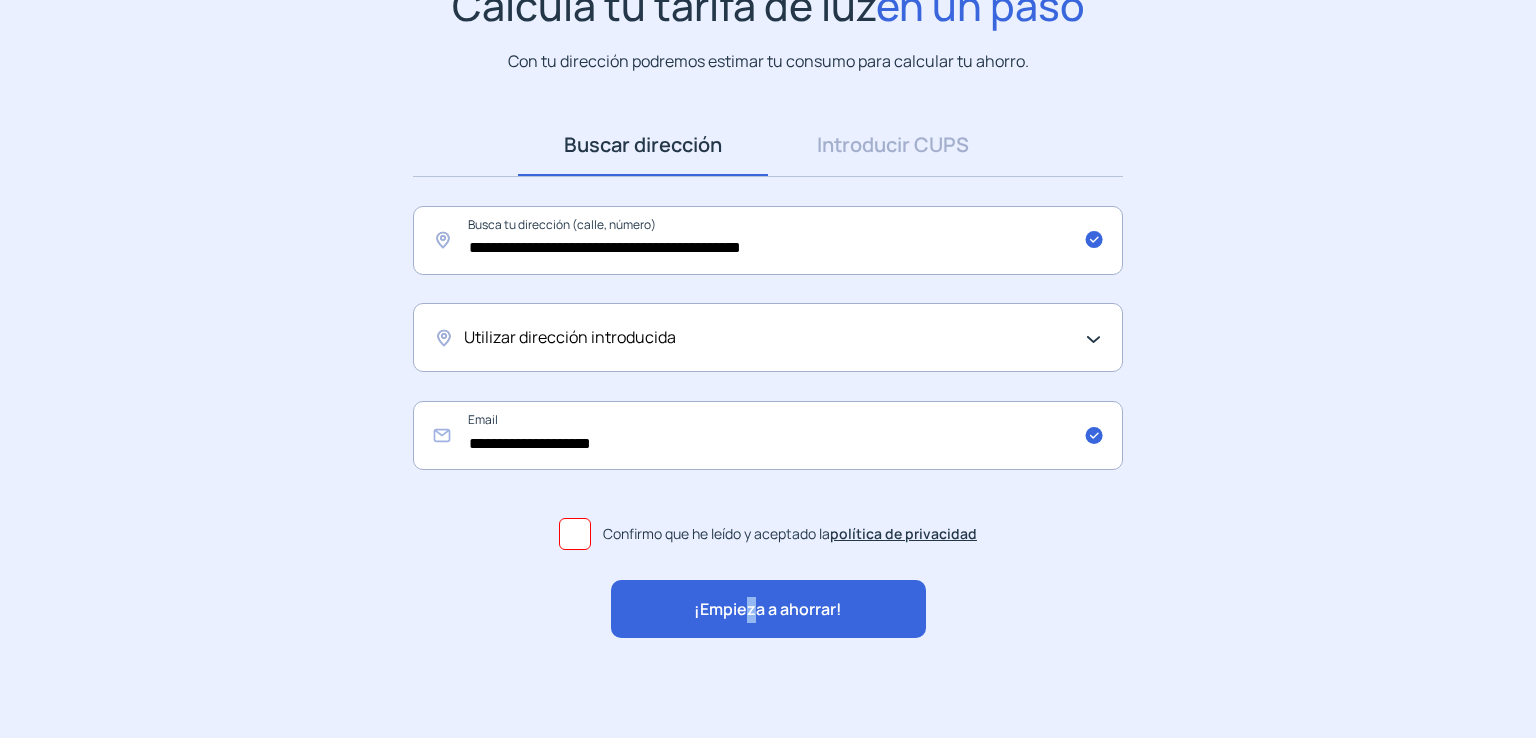 click on "¡Empieza a ahorrar!" 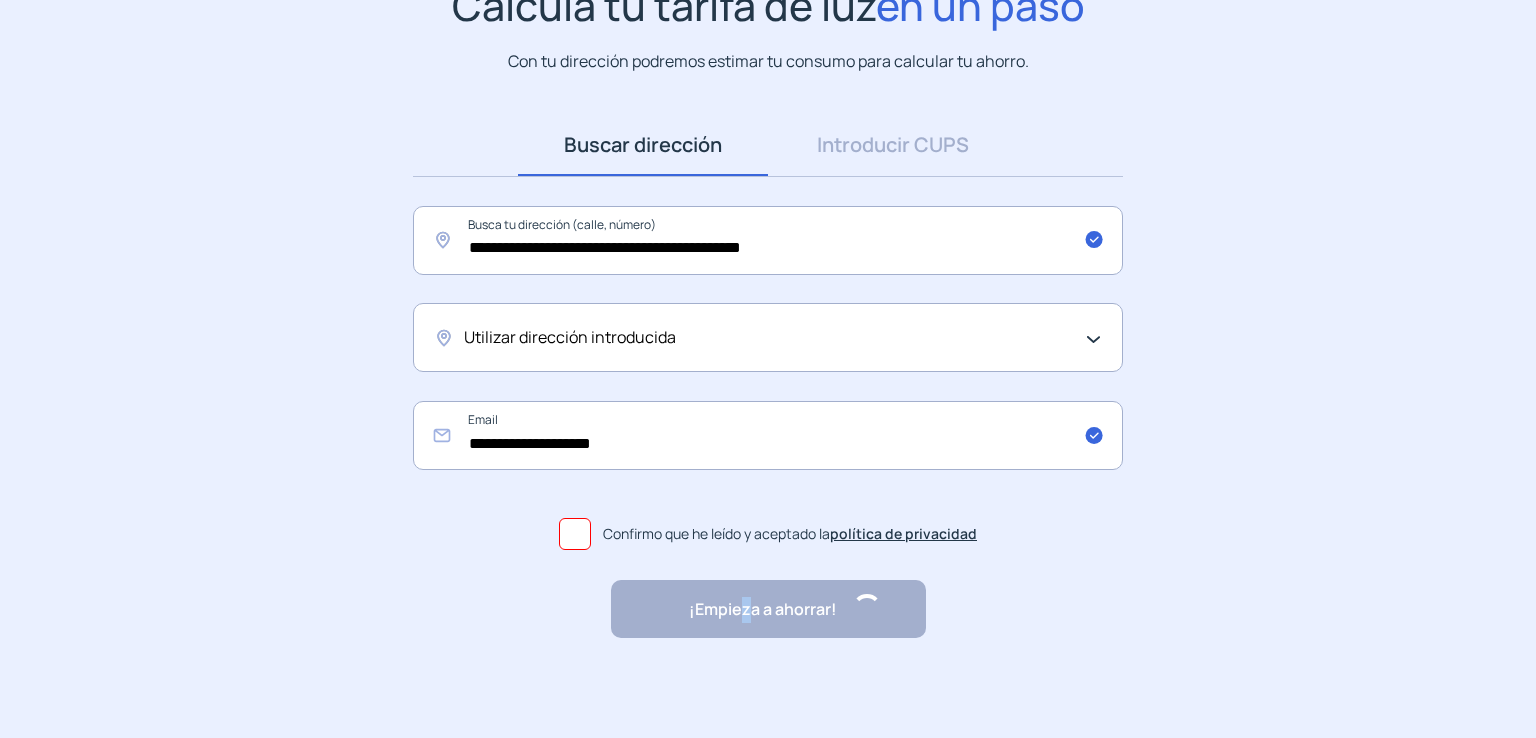 scroll, scrollTop: 0, scrollLeft: 0, axis: both 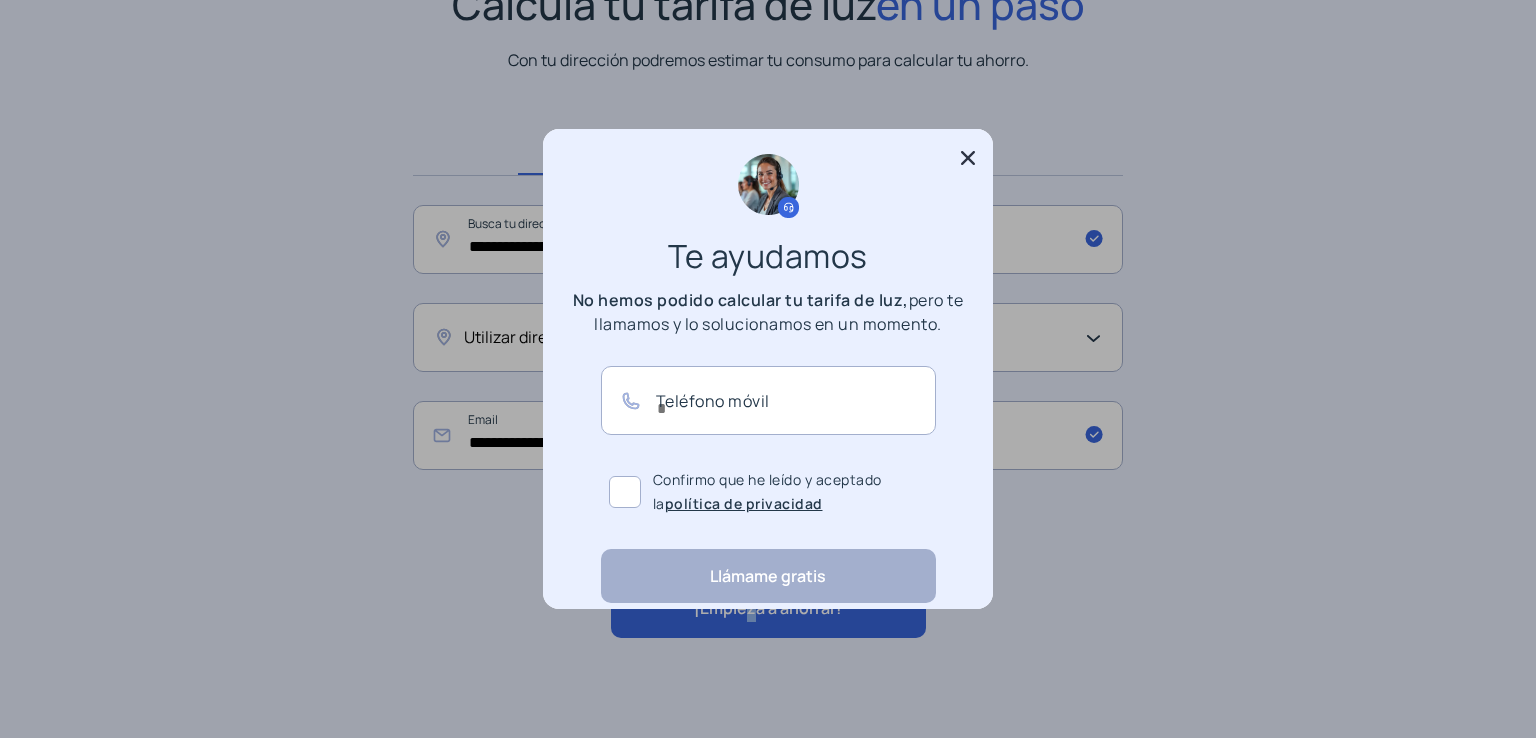click 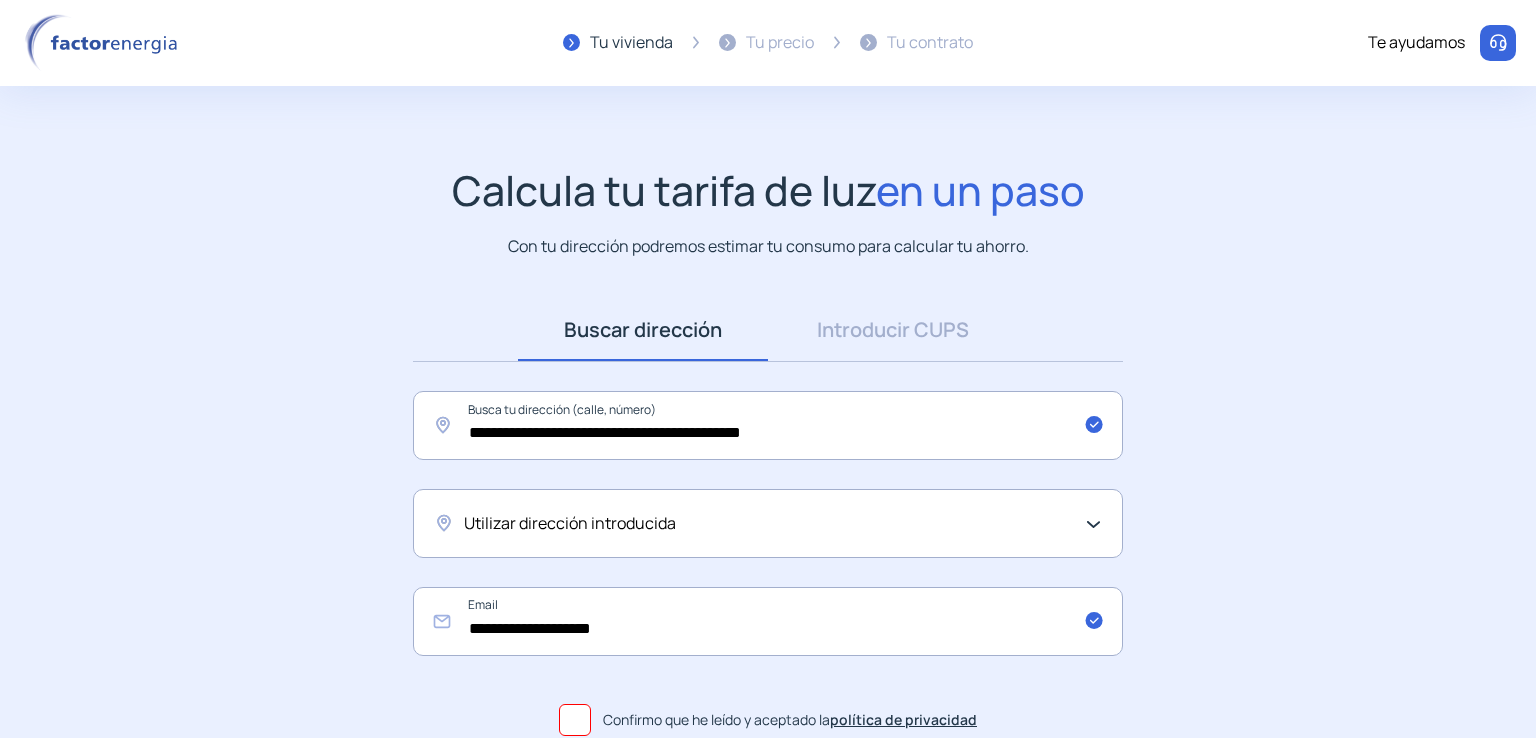 scroll, scrollTop: 185, scrollLeft: 0, axis: vertical 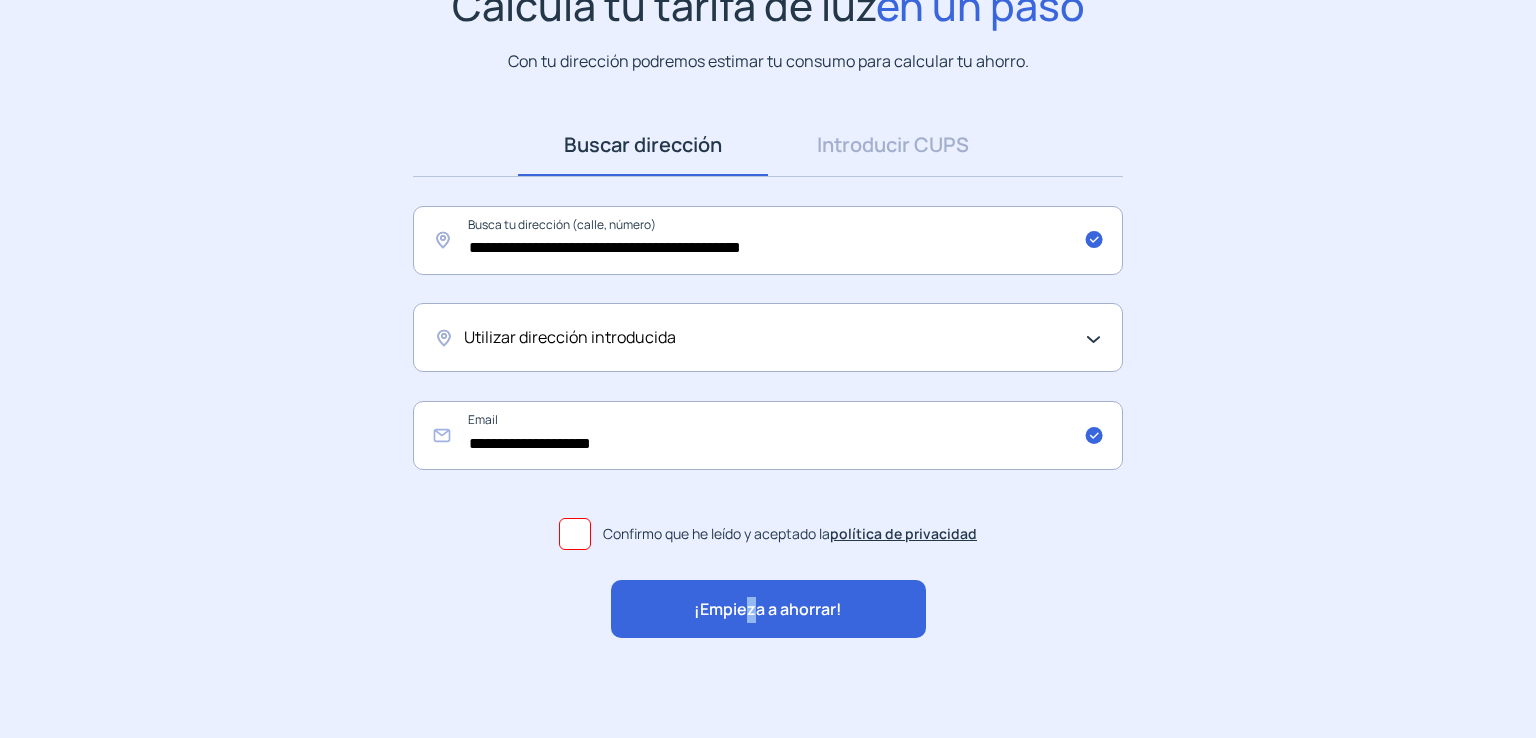 click on "¡Empieza a ahorrar!" 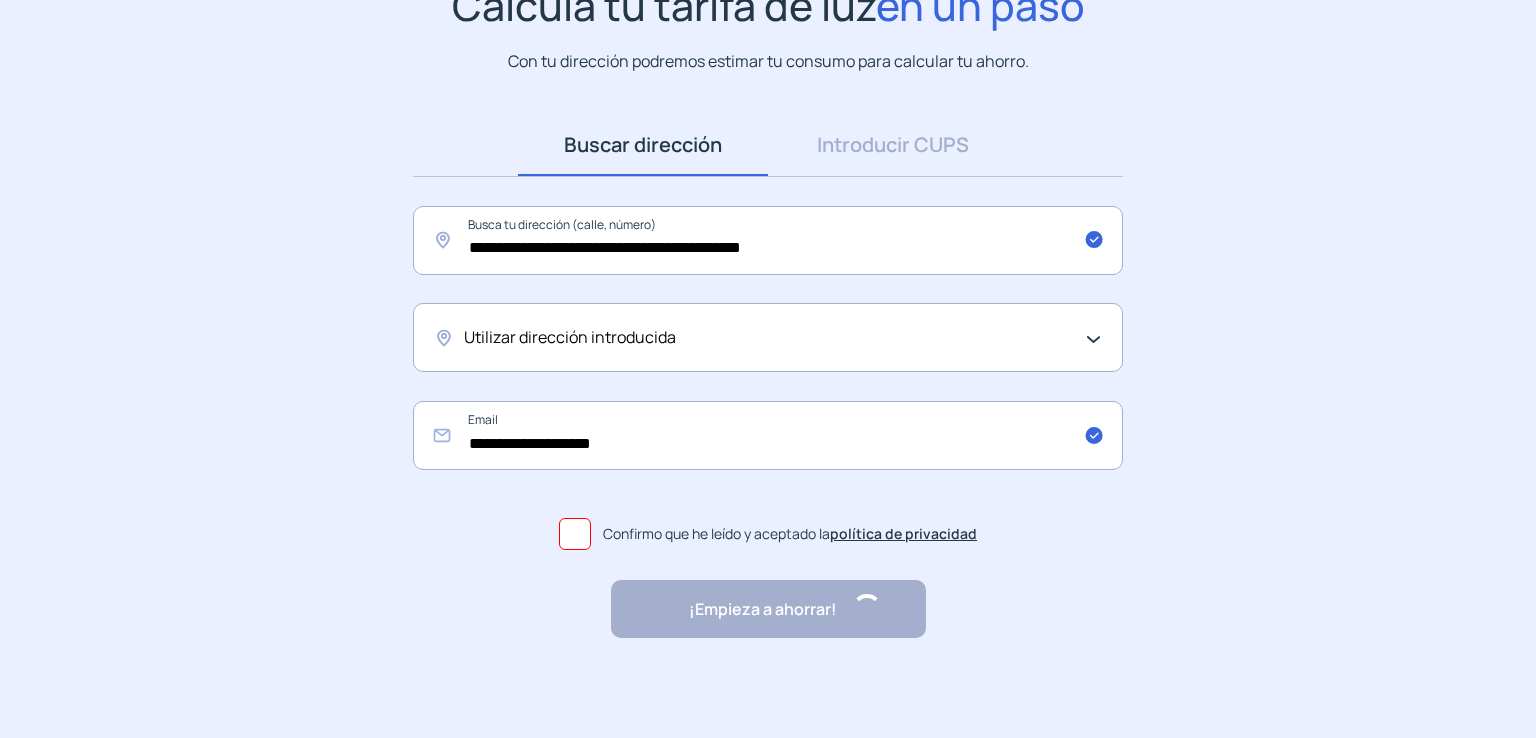 scroll, scrollTop: 0, scrollLeft: 0, axis: both 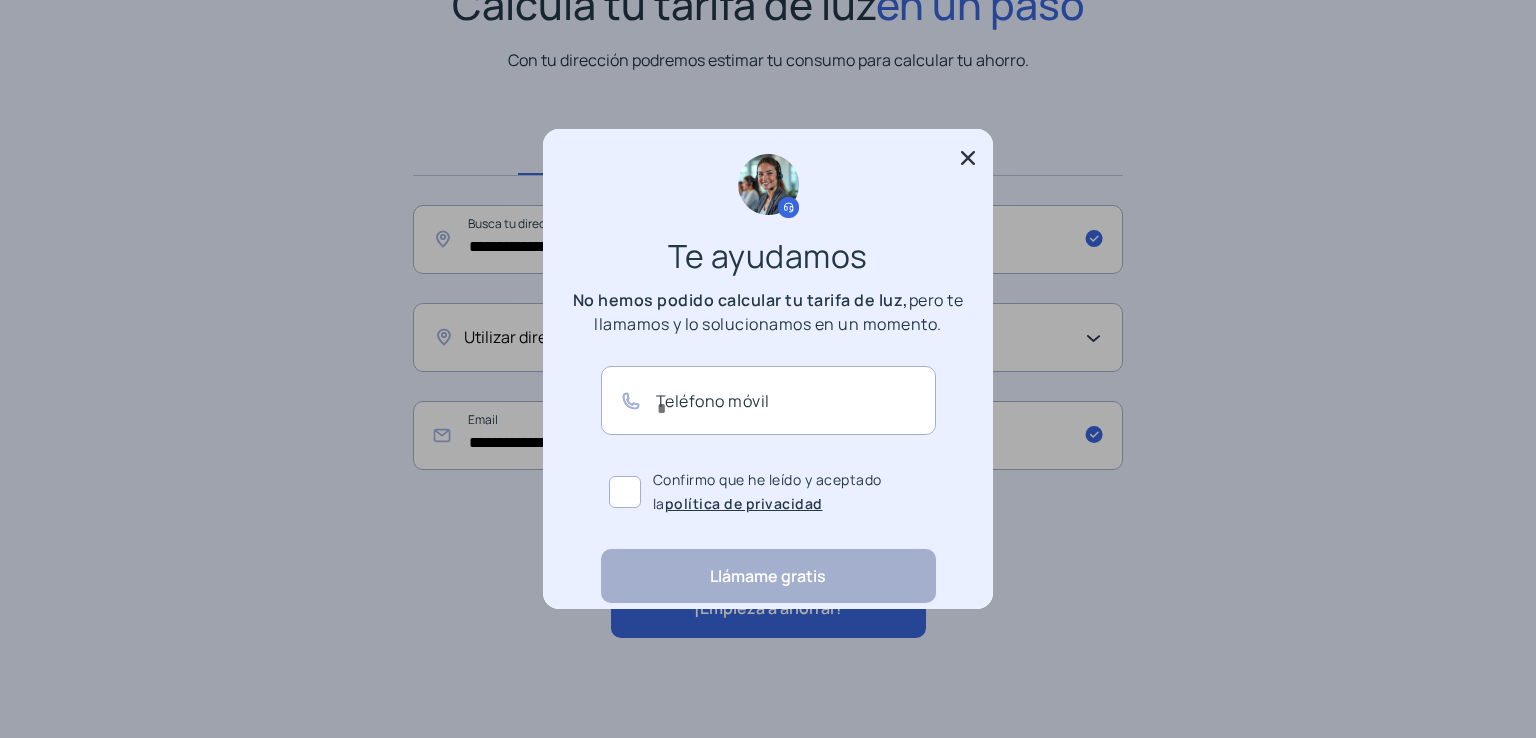 click 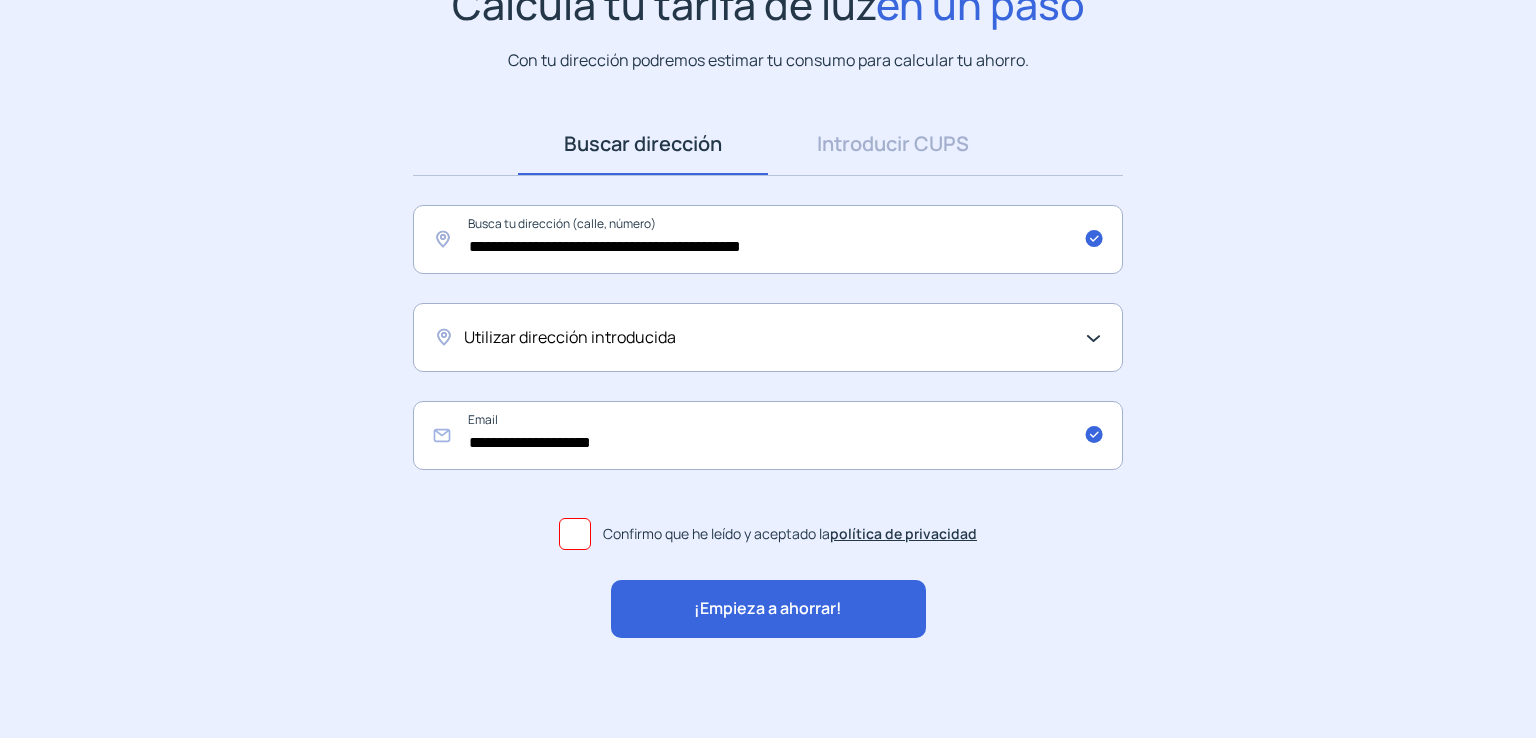 scroll, scrollTop: 185, scrollLeft: 0, axis: vertical 